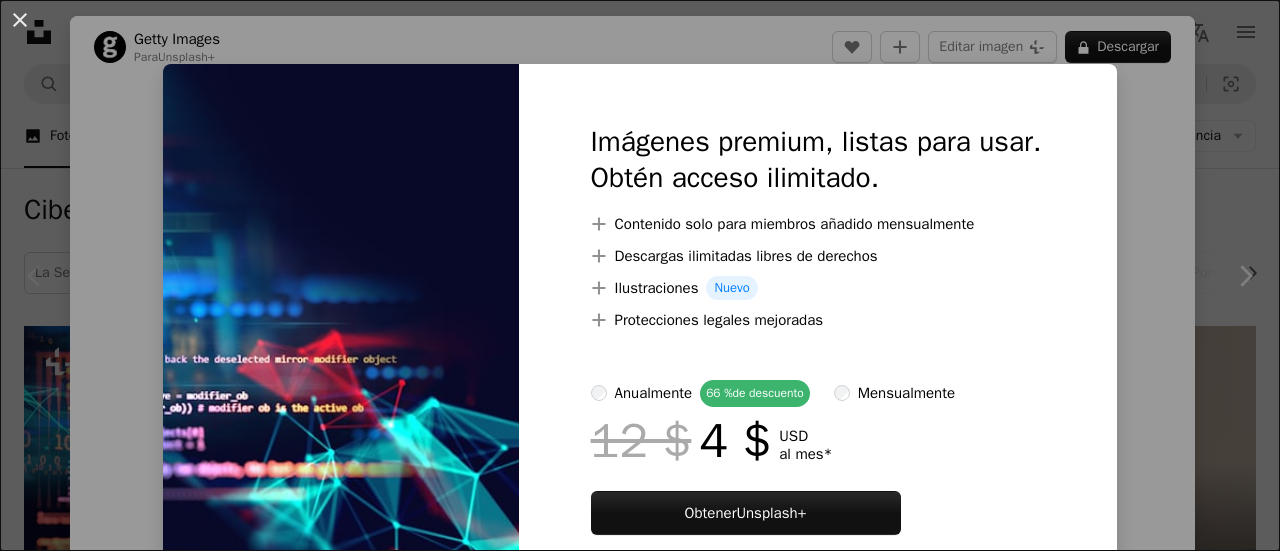 scroll, scrollTop: 198, scrollLeft: 0, axis: vertical 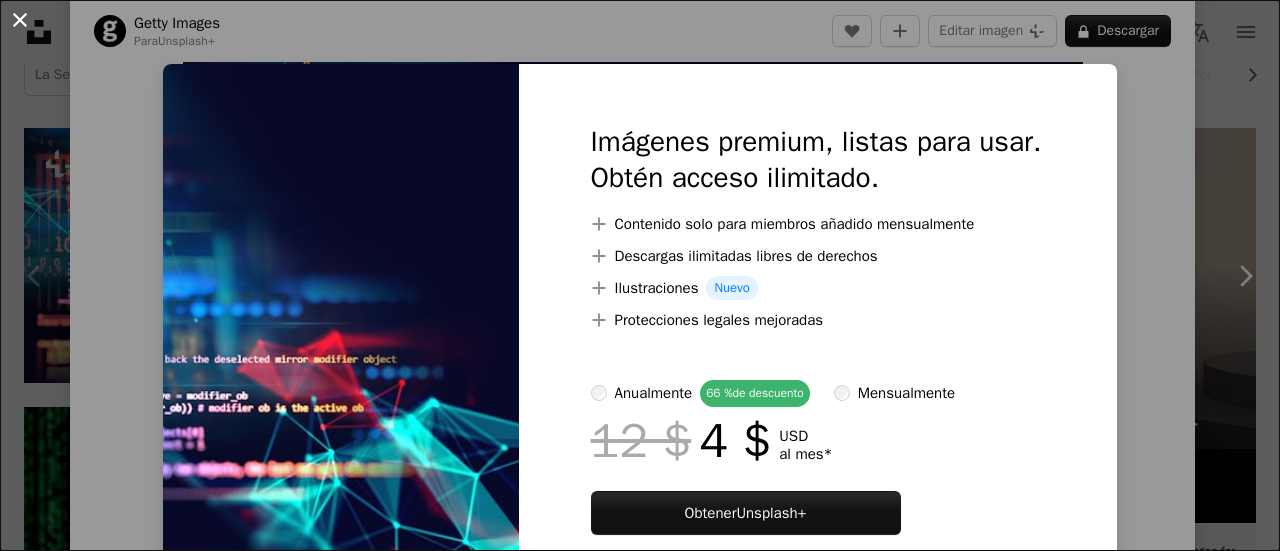 click on "An X shape" at bounding box center [20, 20] 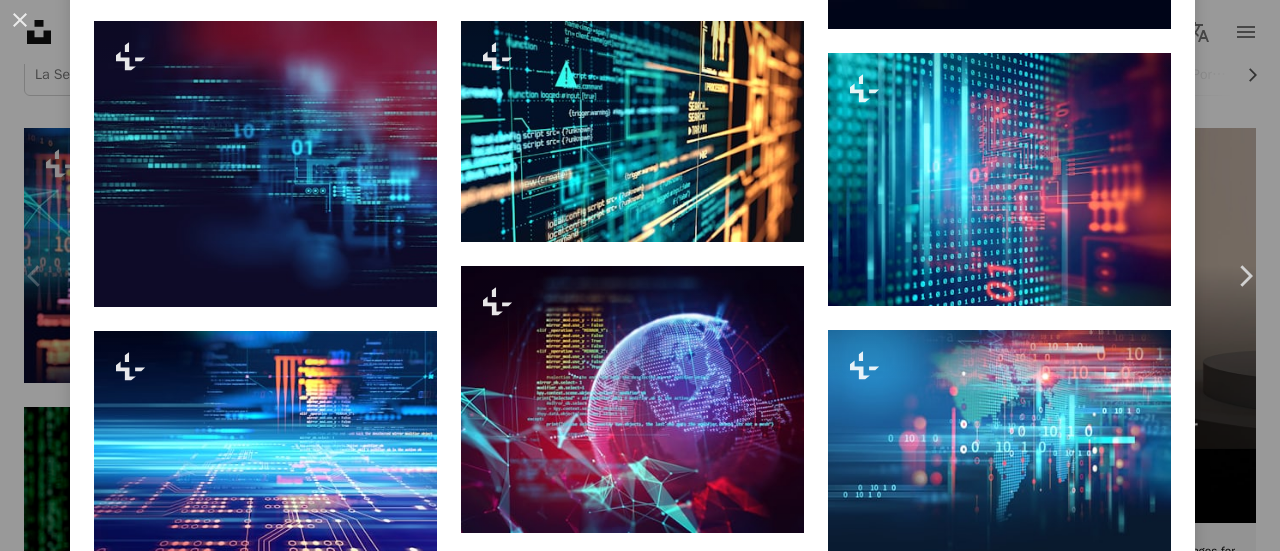 scroll, scrollTop: 1287, scrollLeft: 0, axis: vertical 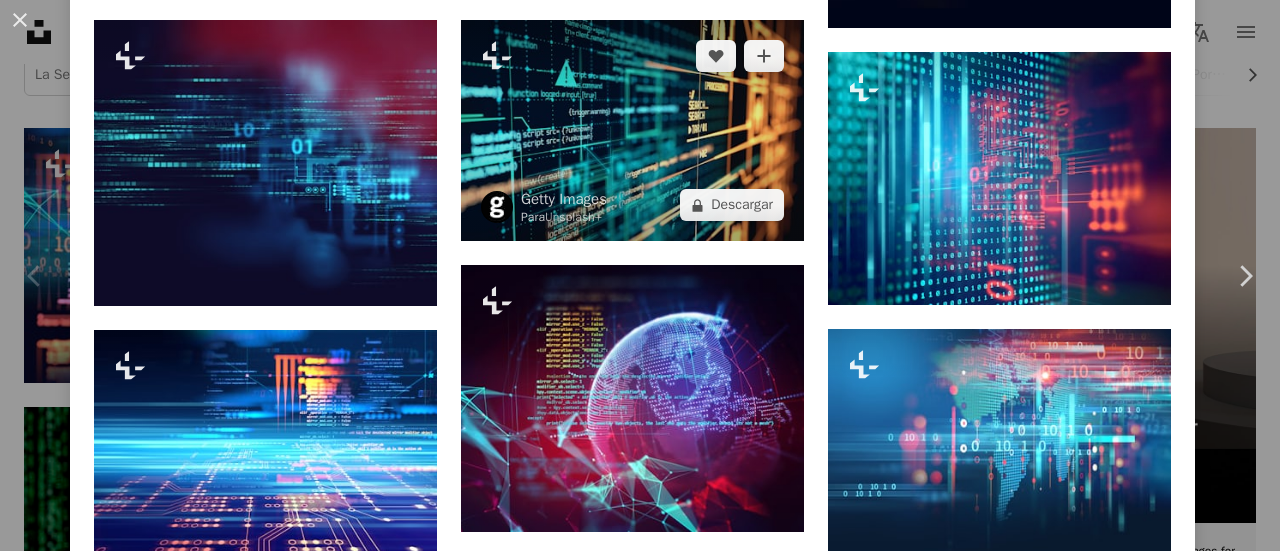 click at bounding box center [632, 130] 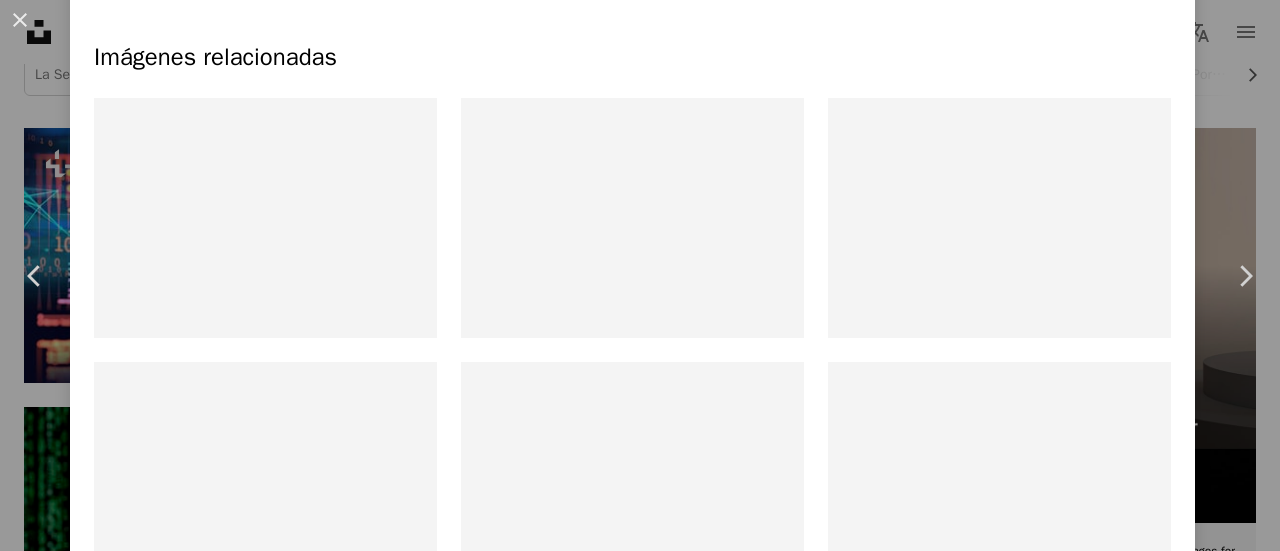 scroll, scrollTop: 0, scrollLeft: 0, axis: both 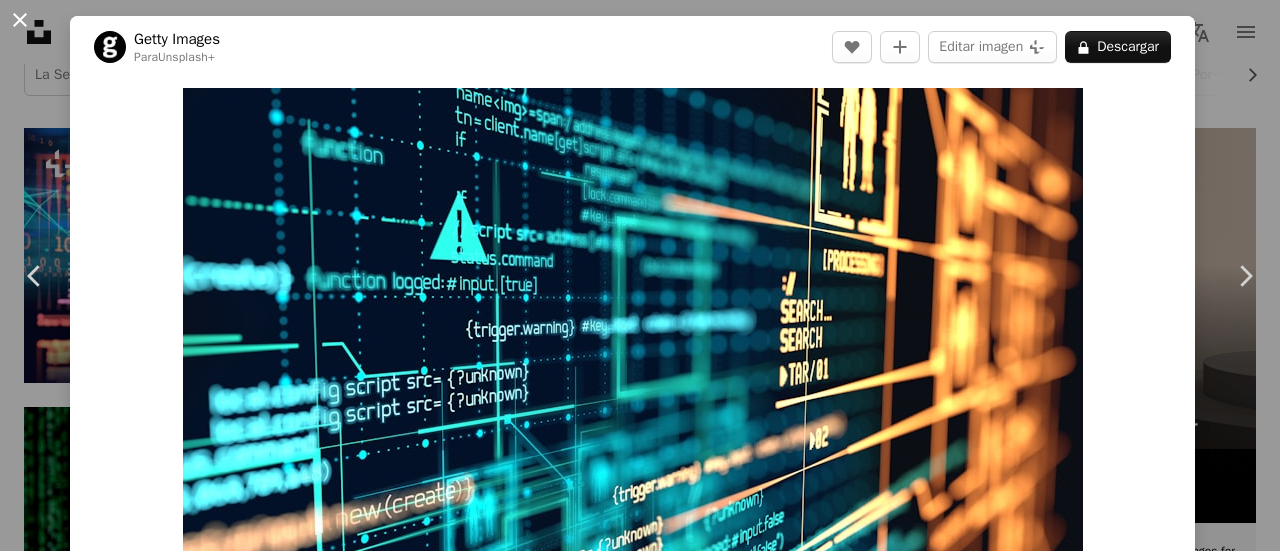 click on "An X shape" at bounding box center (20, 20) 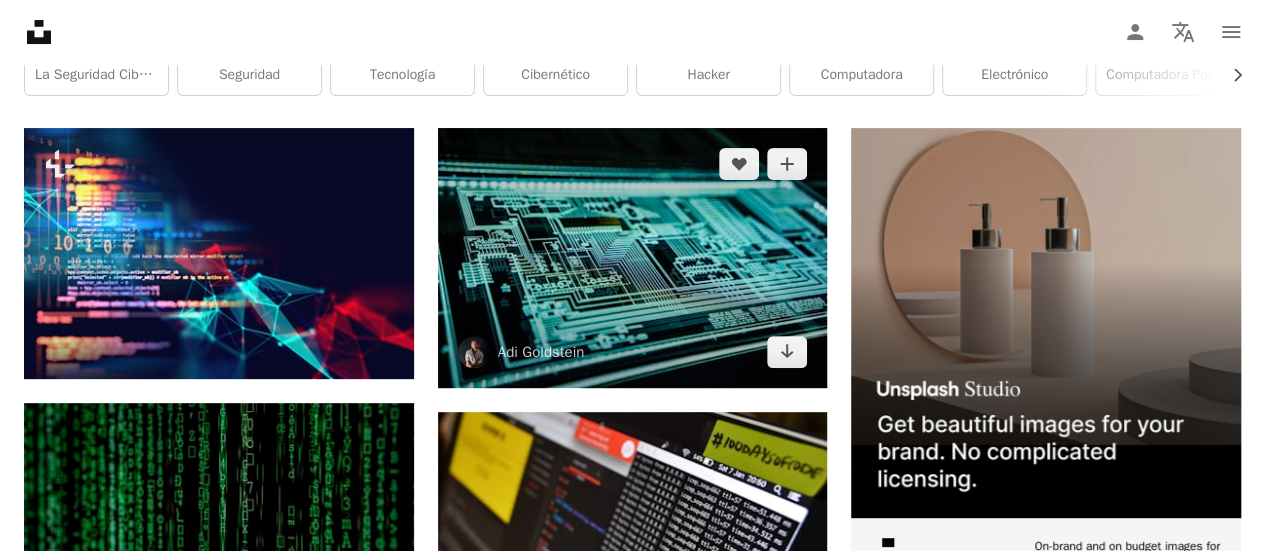 click at bounding box center [633, 258] 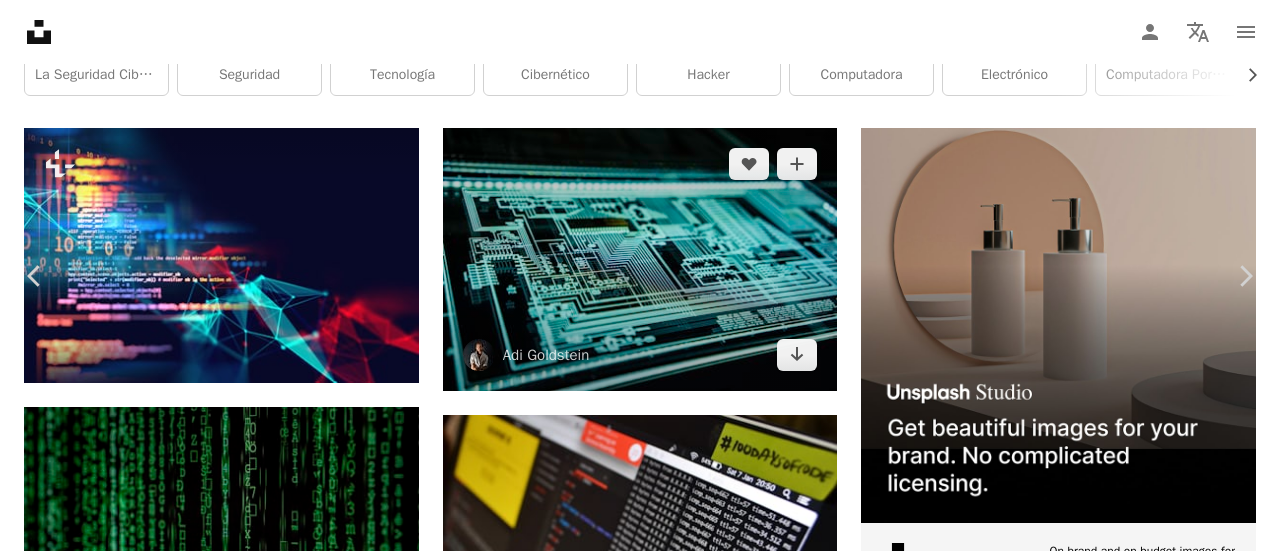 scroll, scrollTop: 4043, scrollLeft: 0, axis: vertical 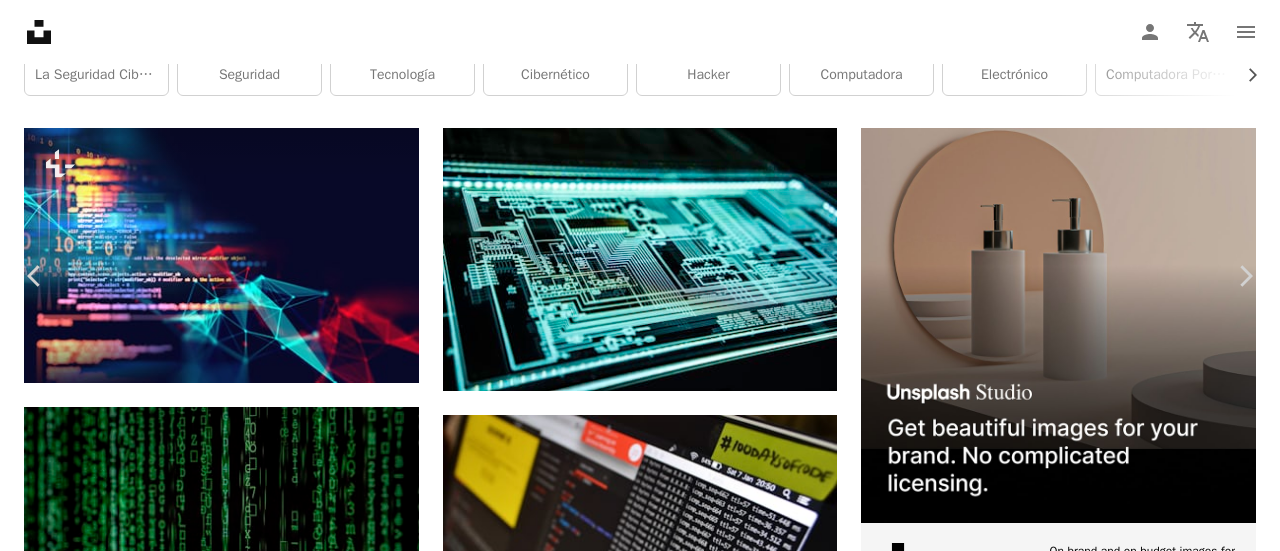 click at bounding box center [265, 3723] 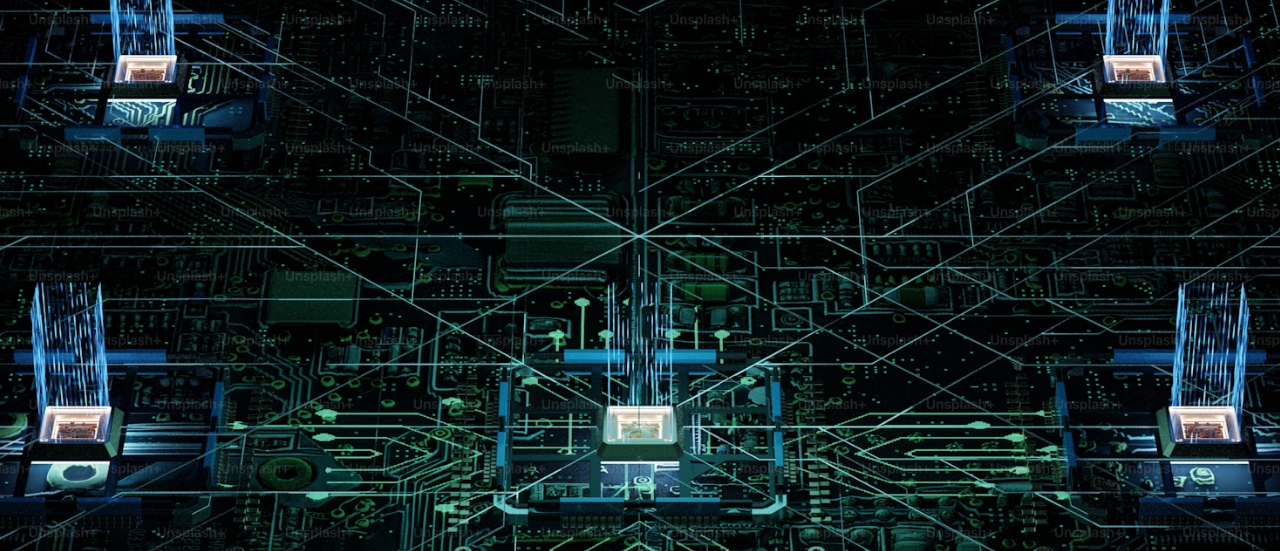 scroll, scrollTop: 141, scrollLeft: 0, axis: vertical 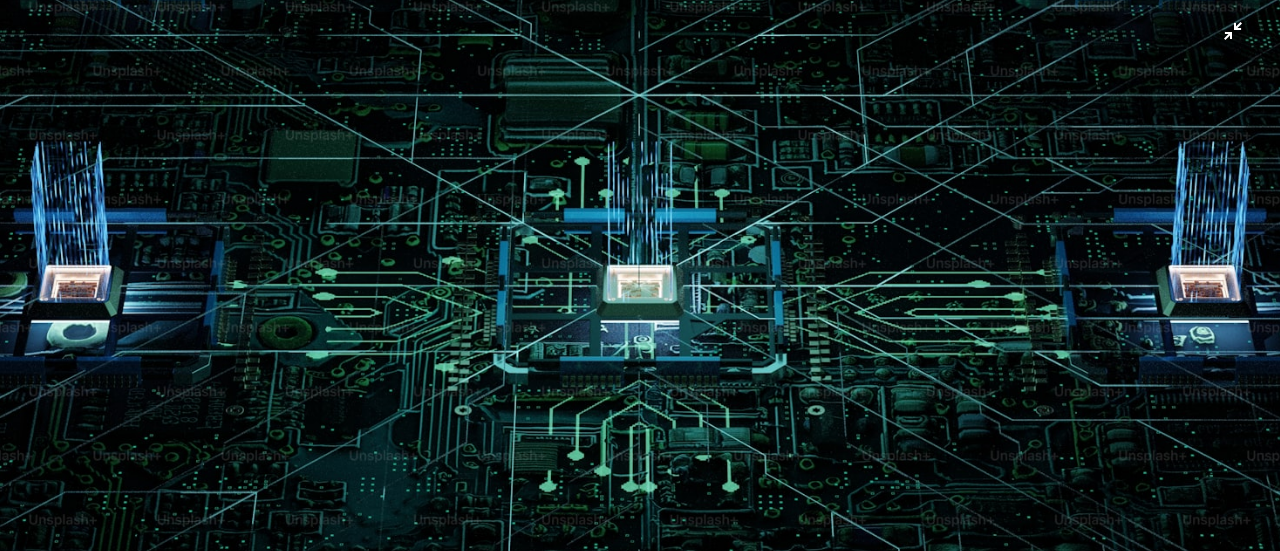 click at bounding box center (640, 285) 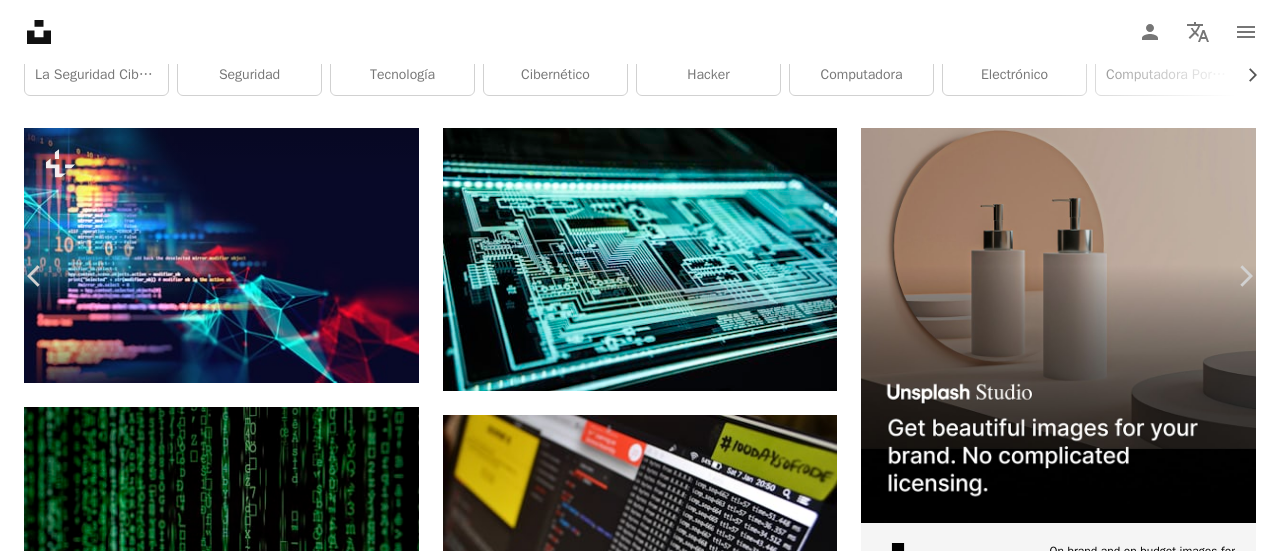 scroll, scrollTop: 110, scrollLeft: 0, axis: vertical 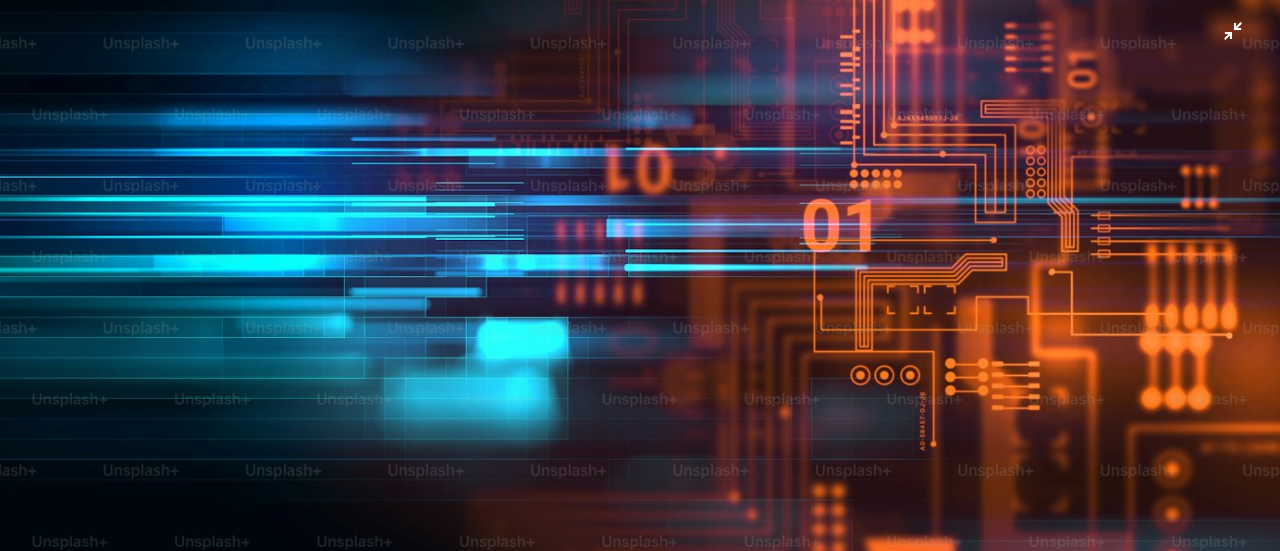 click at bounding box center [640, 282] 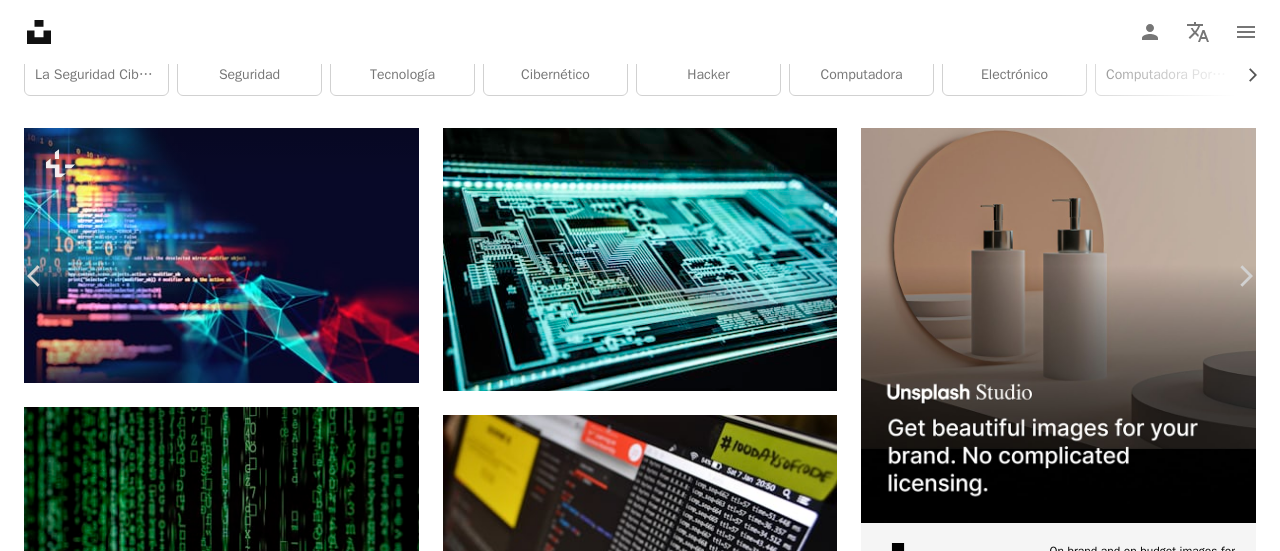 scroll, scrollTop: 100, scrollLeft: 0, axis: vertical 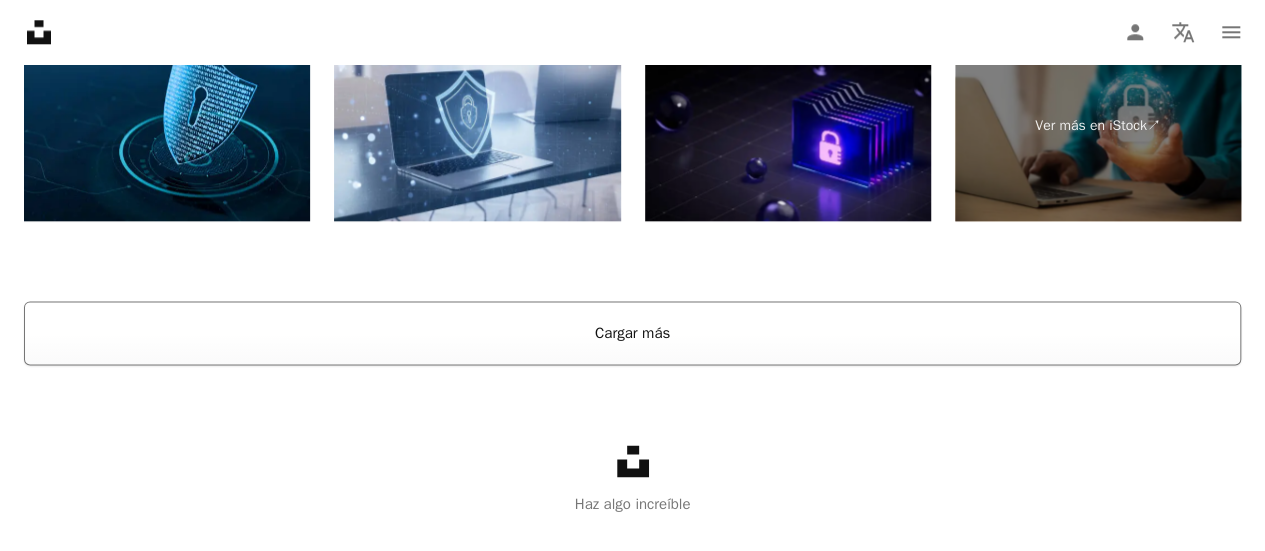 click on "Cargar más" at bounding box center (632, 333) 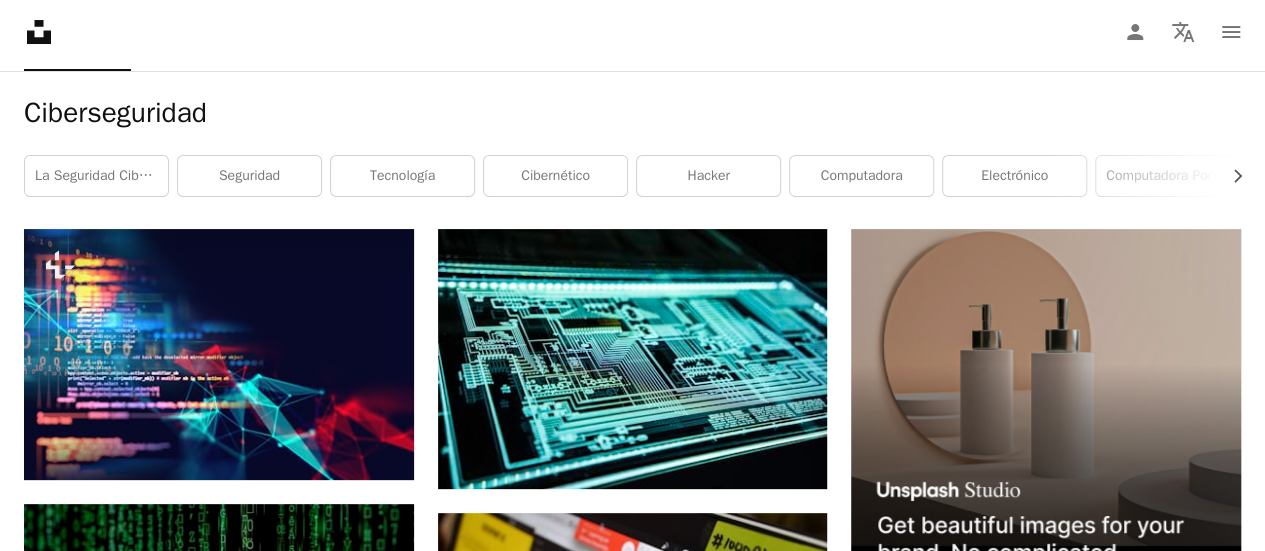 scroll, scrollTop: 0, scrollLeft: 0, axis: both 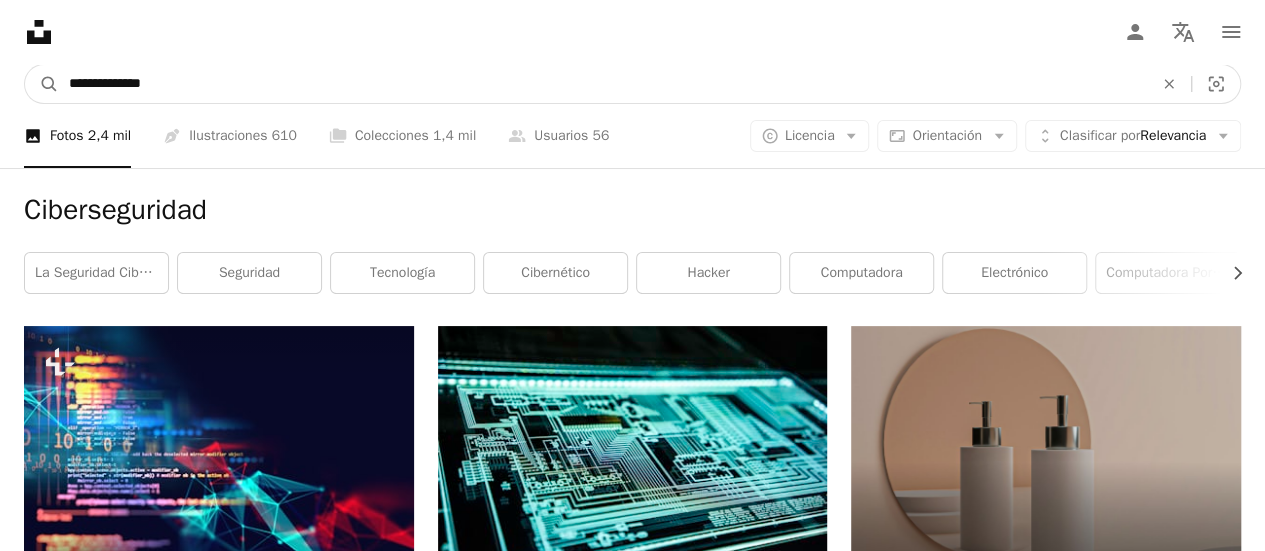 click on "**********" at bounding box center [603, 84] 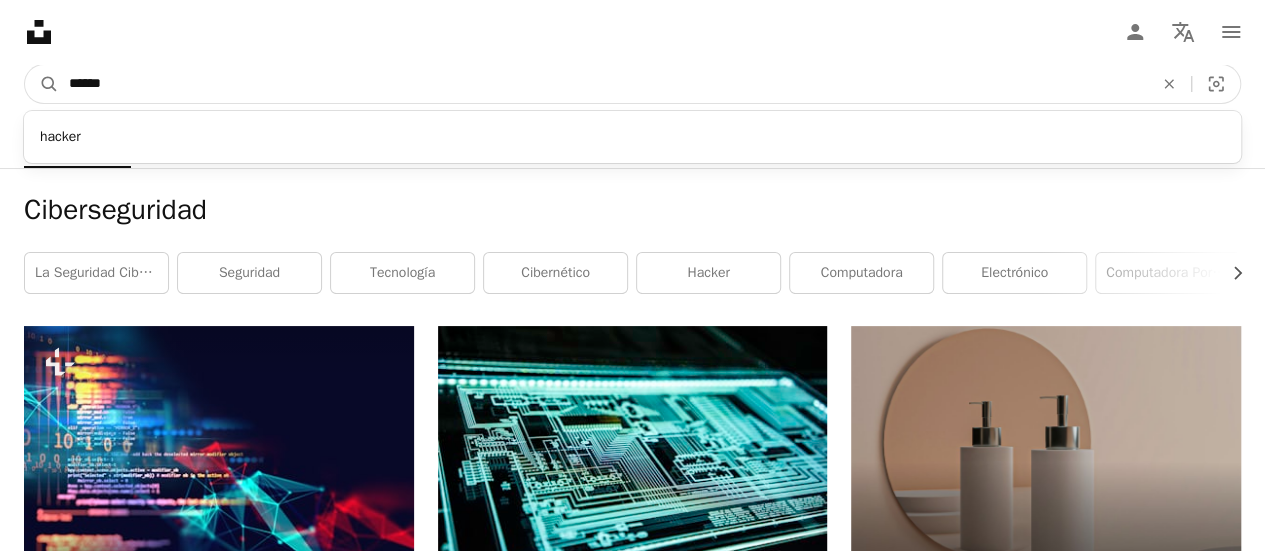 type on "******" 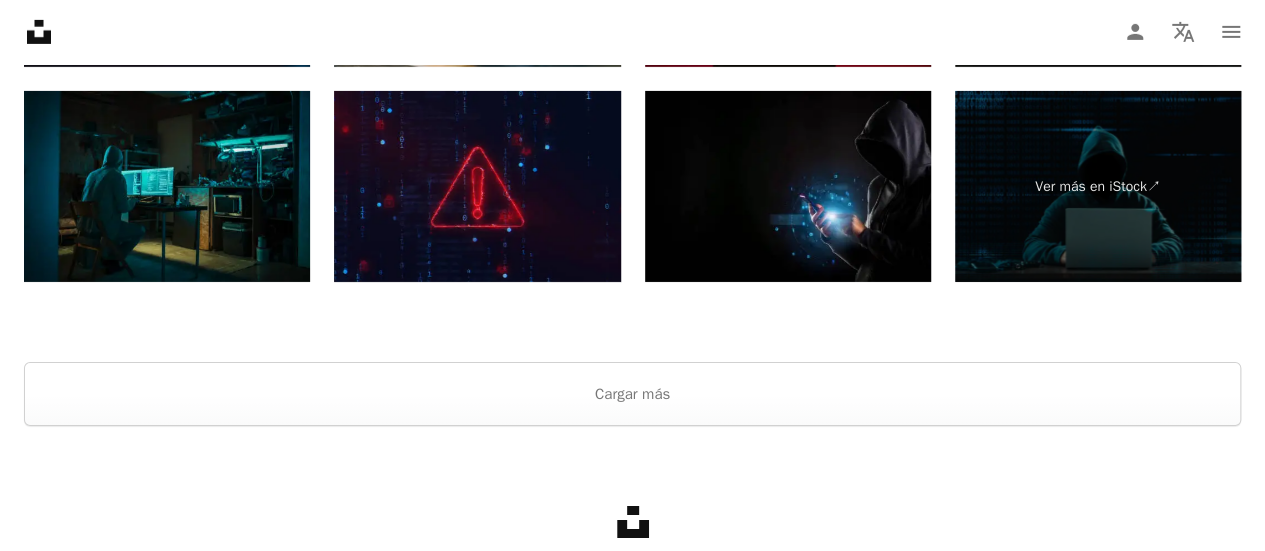 scroll, scrollTop: 3470, scrollLeft: 0, axis: vertical 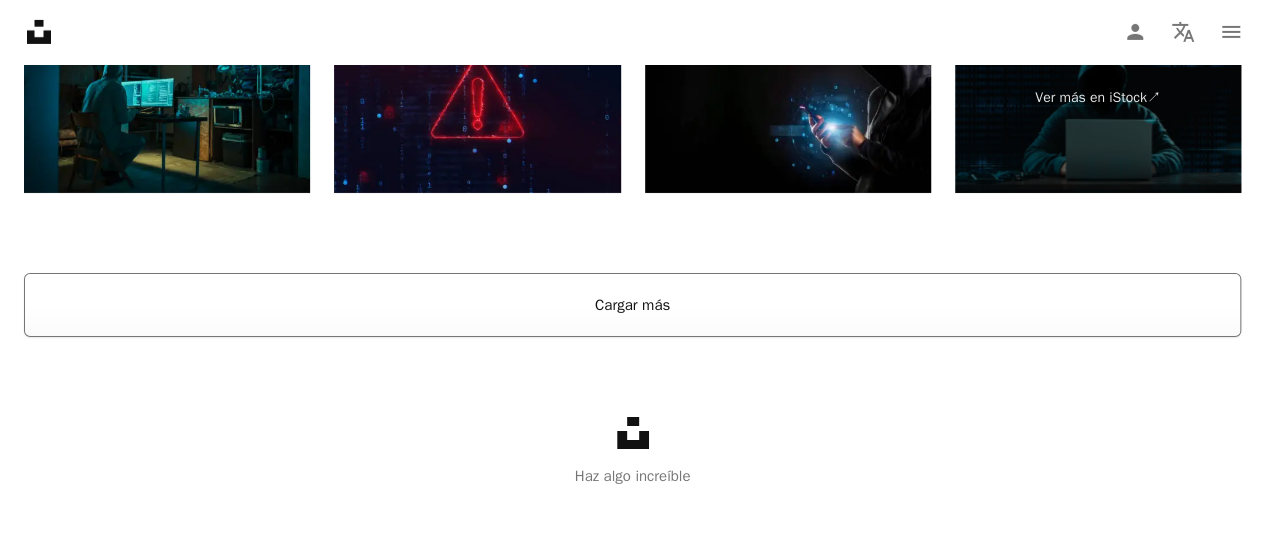 click on "Cargar más" at bounding box center (632, 305) 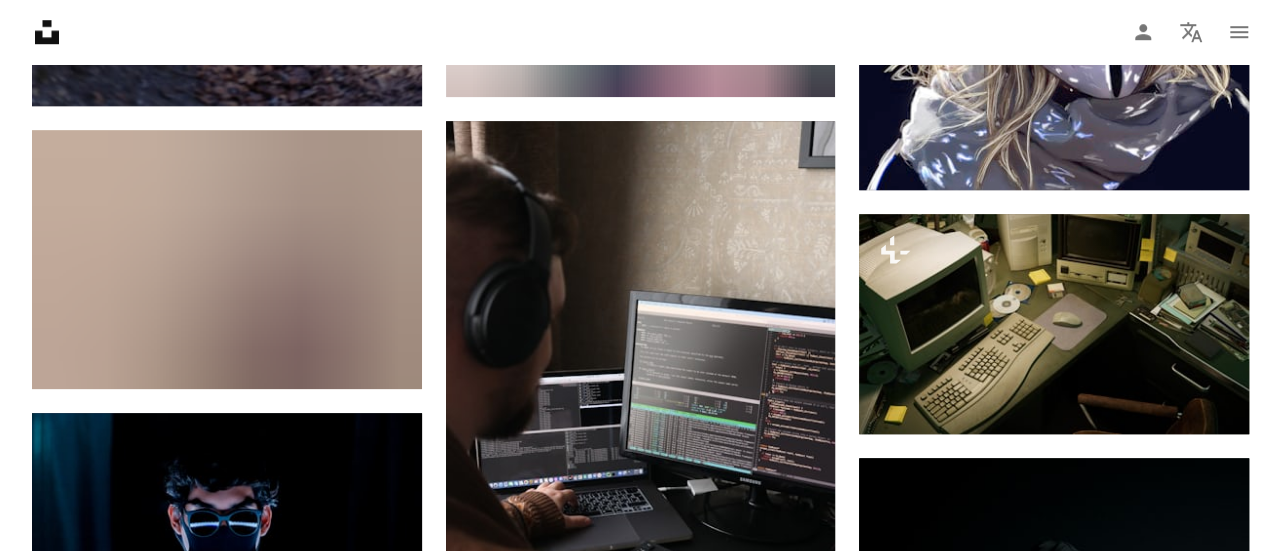 scroll, scrollTop: 8386, scrollLeft: 0, axis: vertical 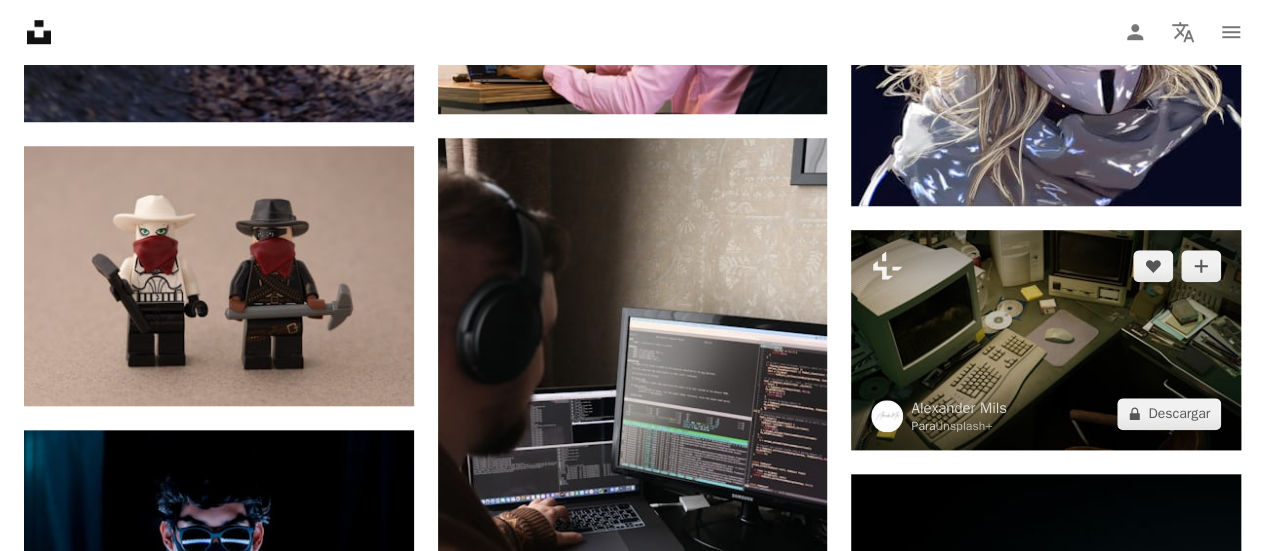 click at bounding box center [1046, 339] 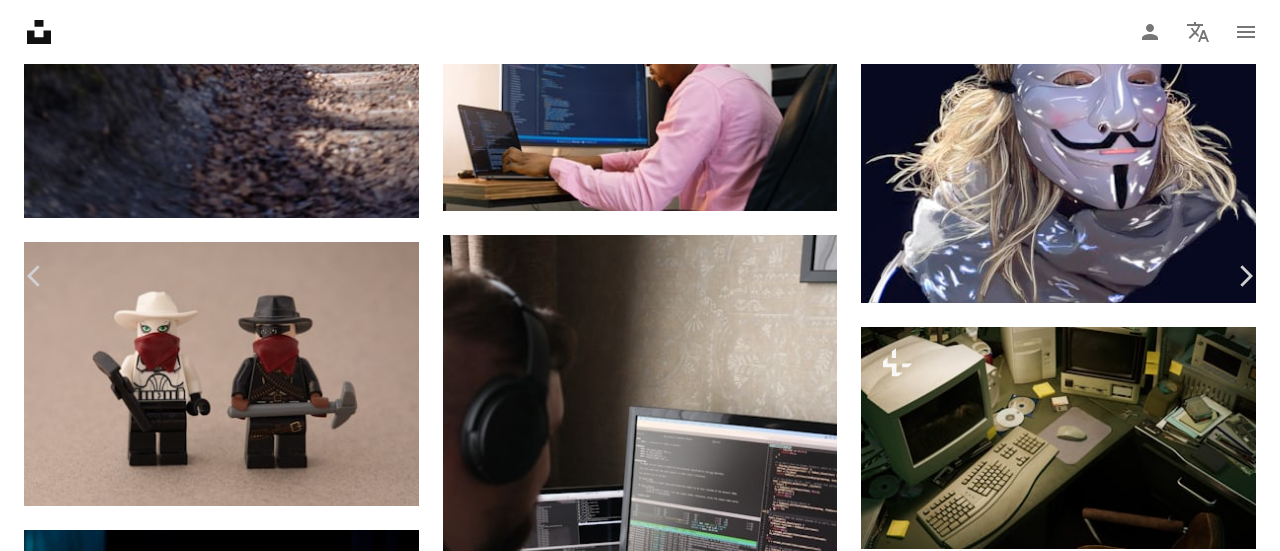 scroll, scrollTop: 1355, scrollLeft: 0, axis: vertical 